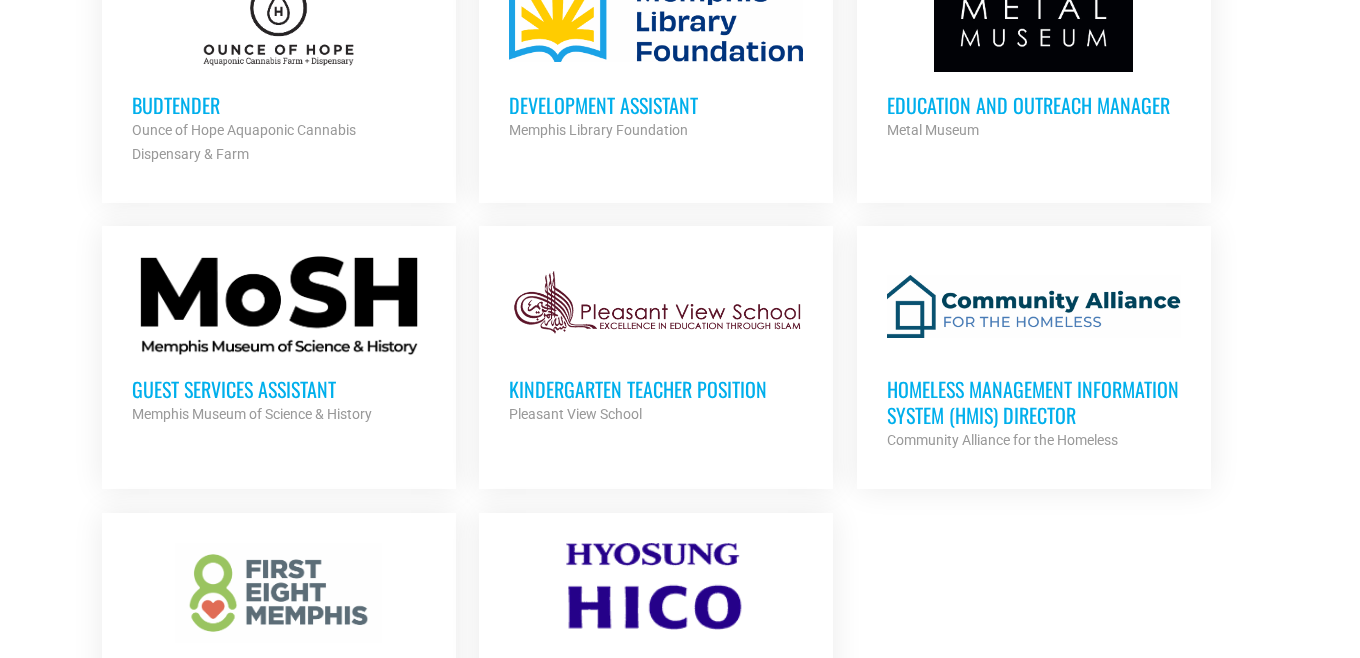 scroll, scrollTop: 2098, scrollLeft: 0, axis: vertical 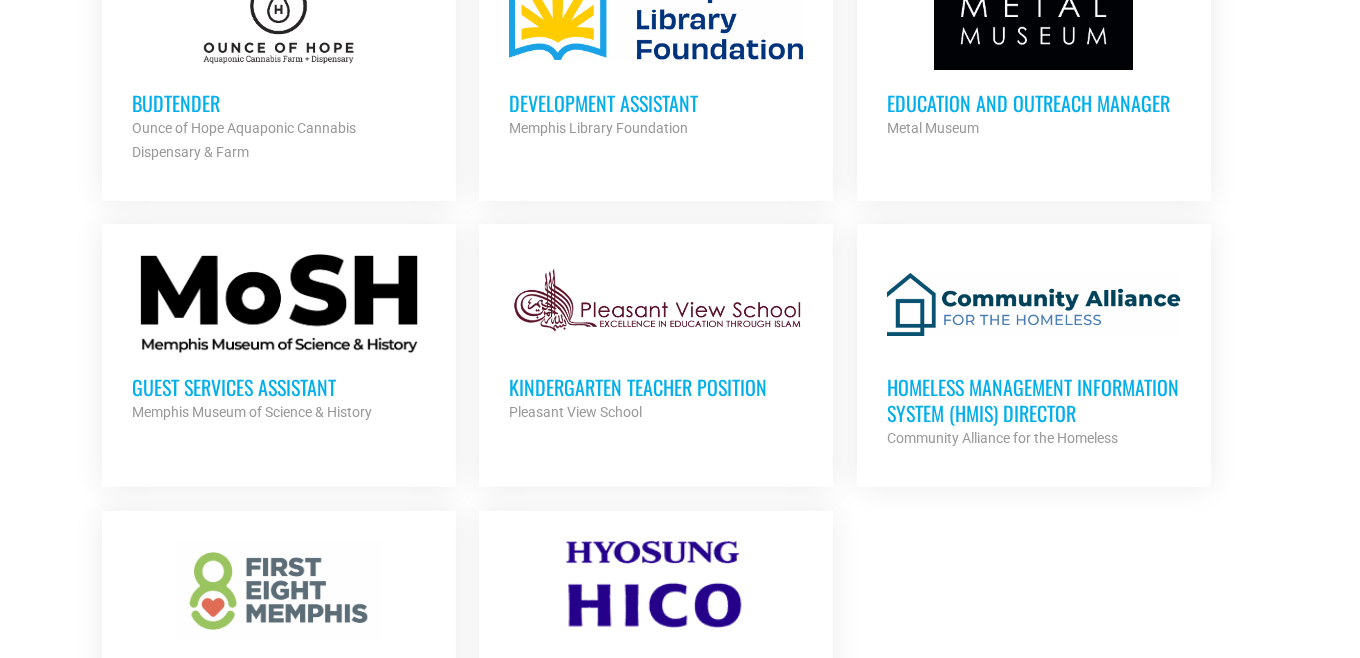 click on "Education and Outreach Manager" at bounding box center (1034, 103) 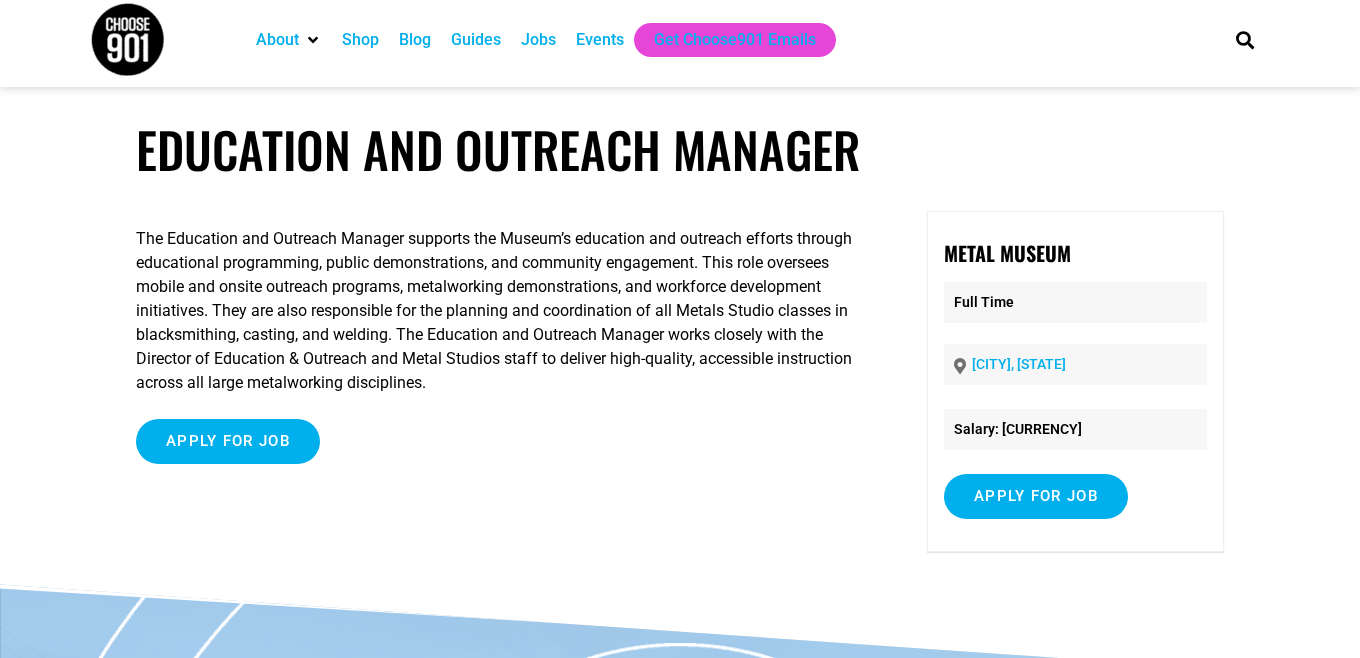 scroll, scrollTop: 0, scrollLeft: 0, axis: both 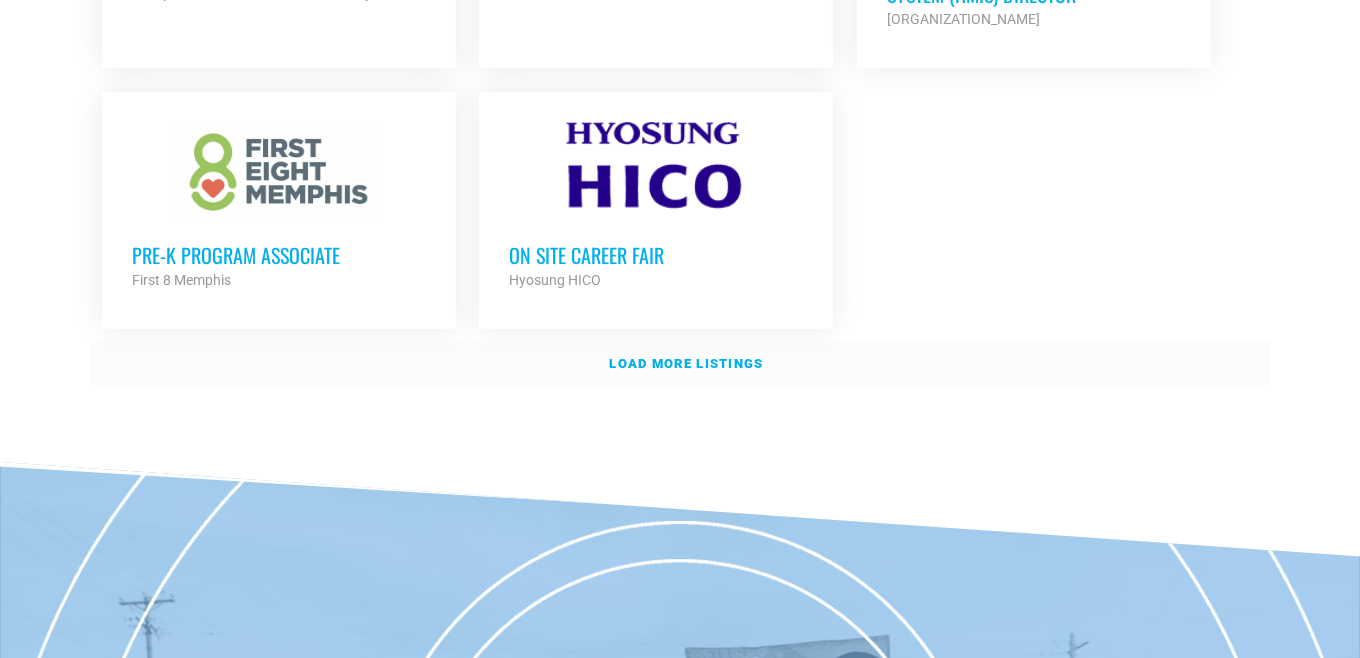 click on "Load more listings" at bounding box center (686, 363) 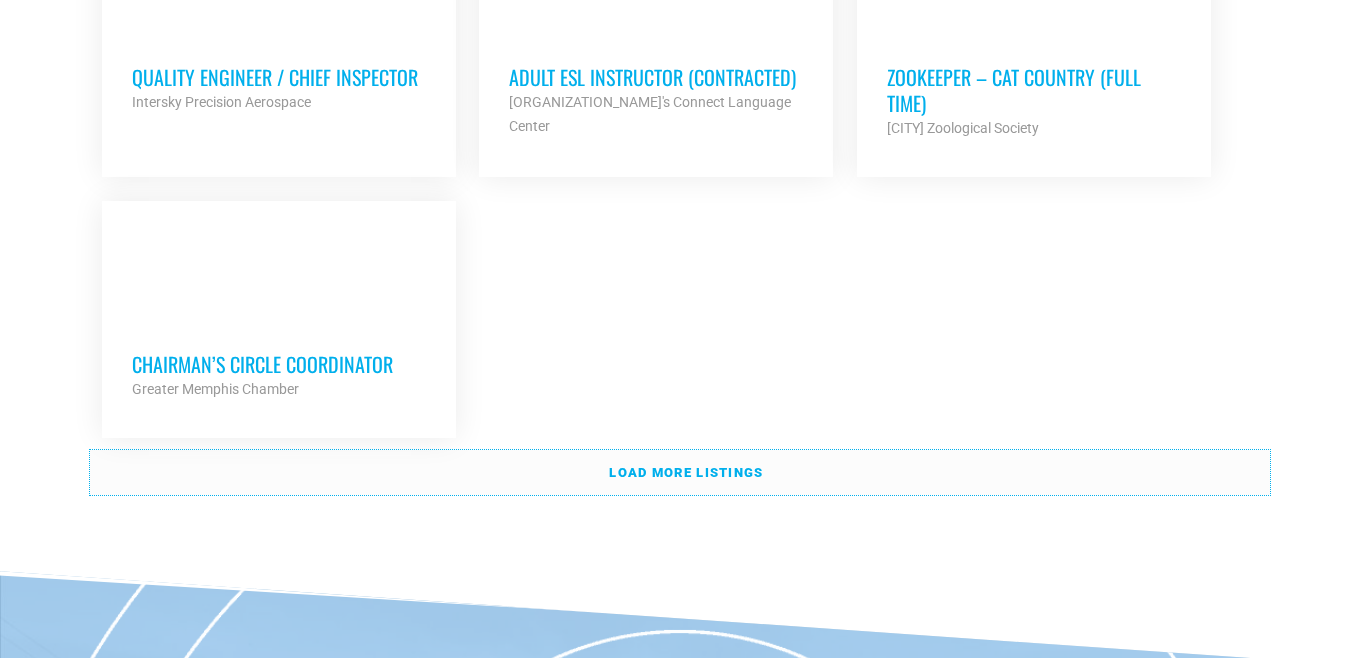 scroll, scrollTop: 4447, scrollLeft: 0, axis: vertical 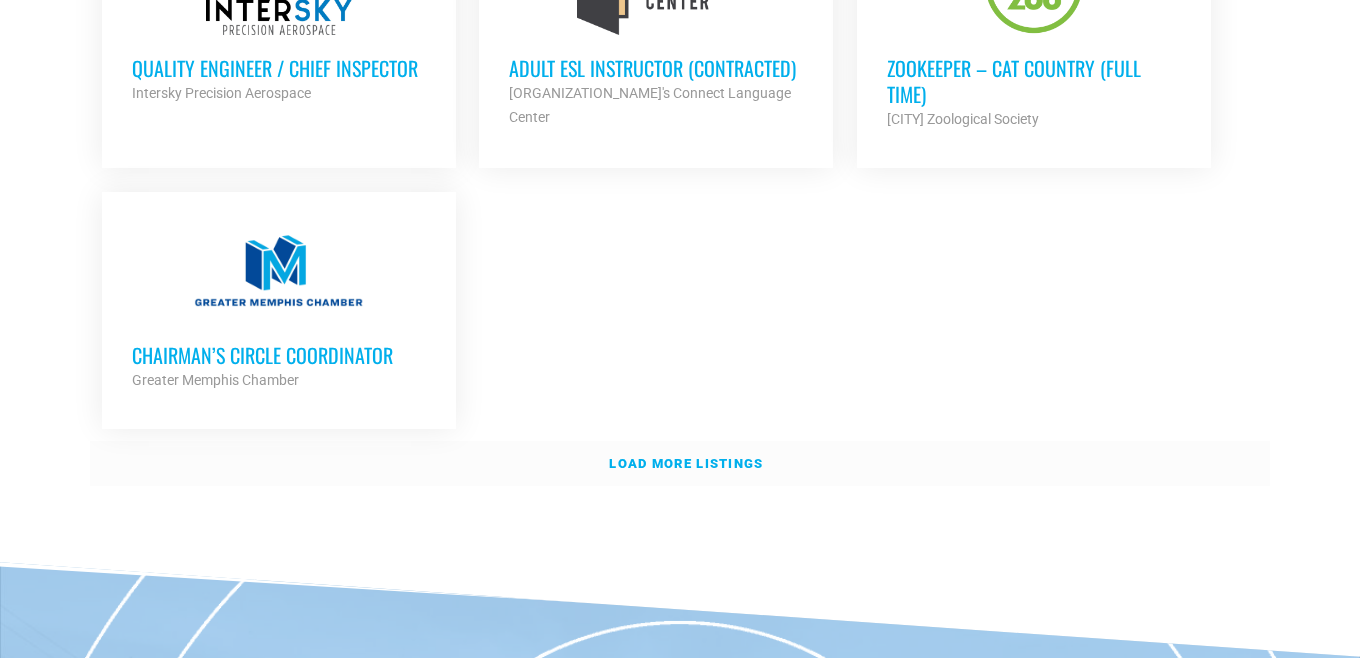 click on "Load more listings" at bounding box center (686, 463) 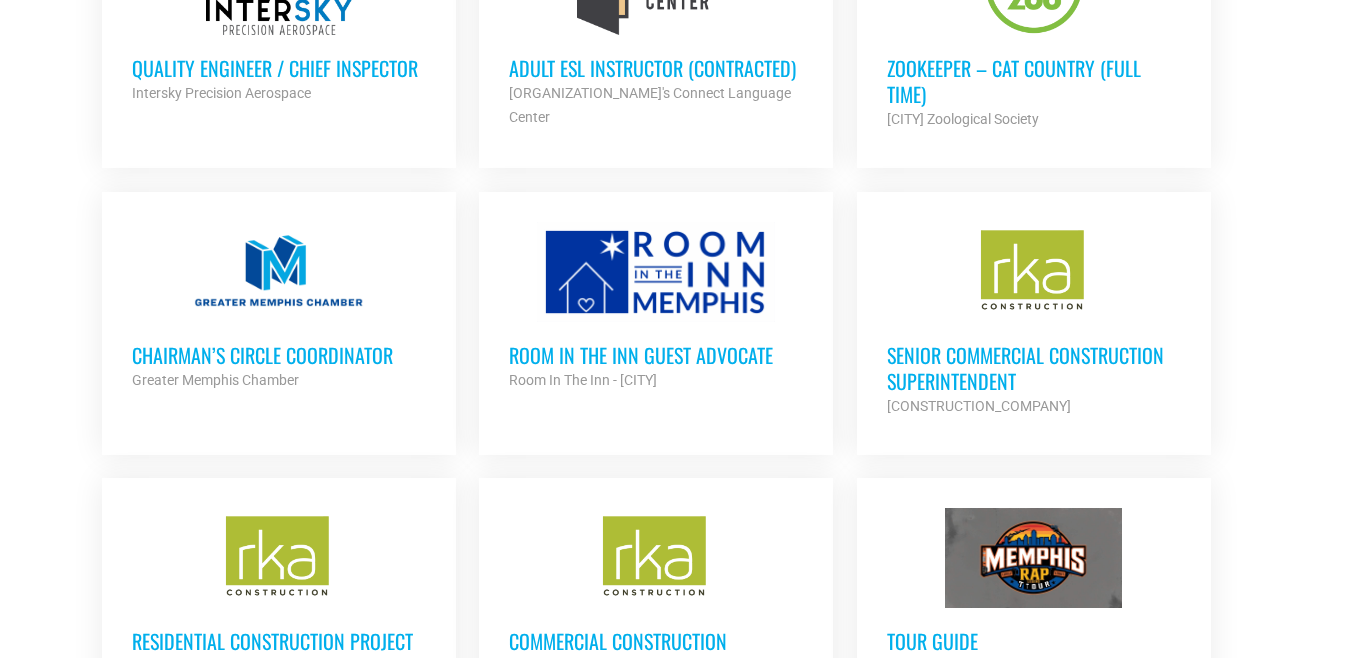 click on "Chairman’s Circle Coordinator" at bounding box center [279, 355] 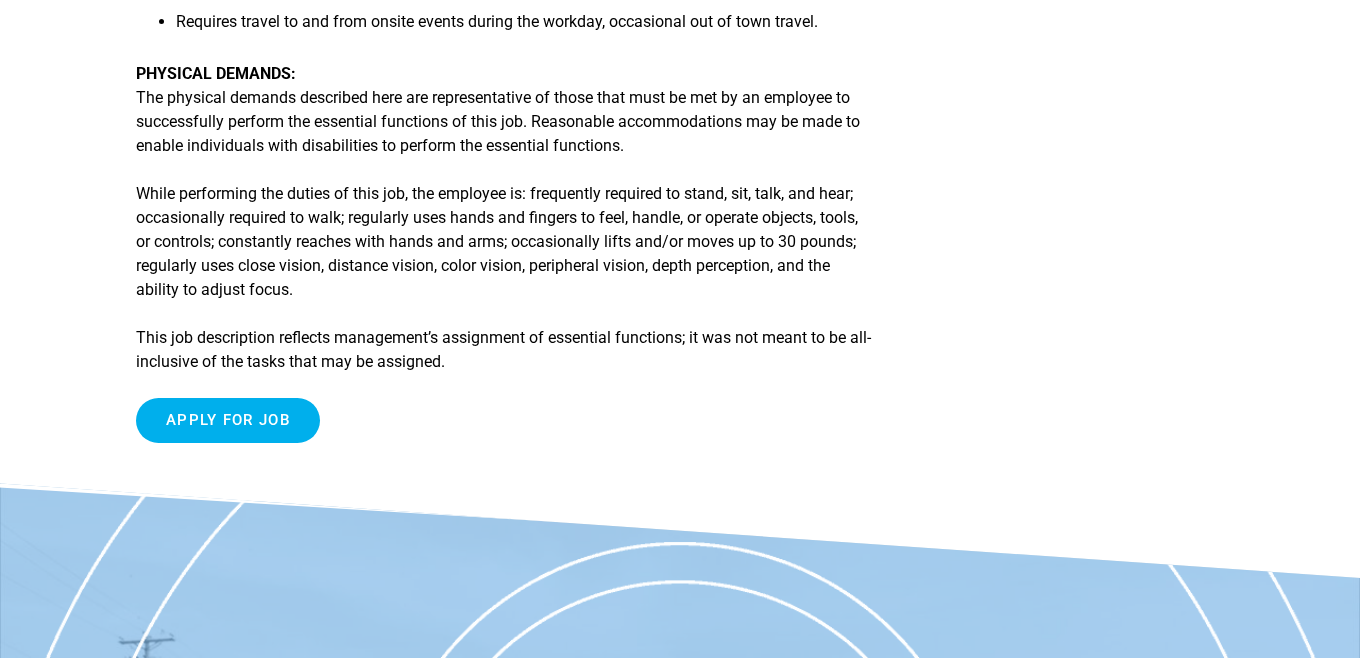 scroll, scrollTop: 1851, scrollLeft: 0, axis: vertical 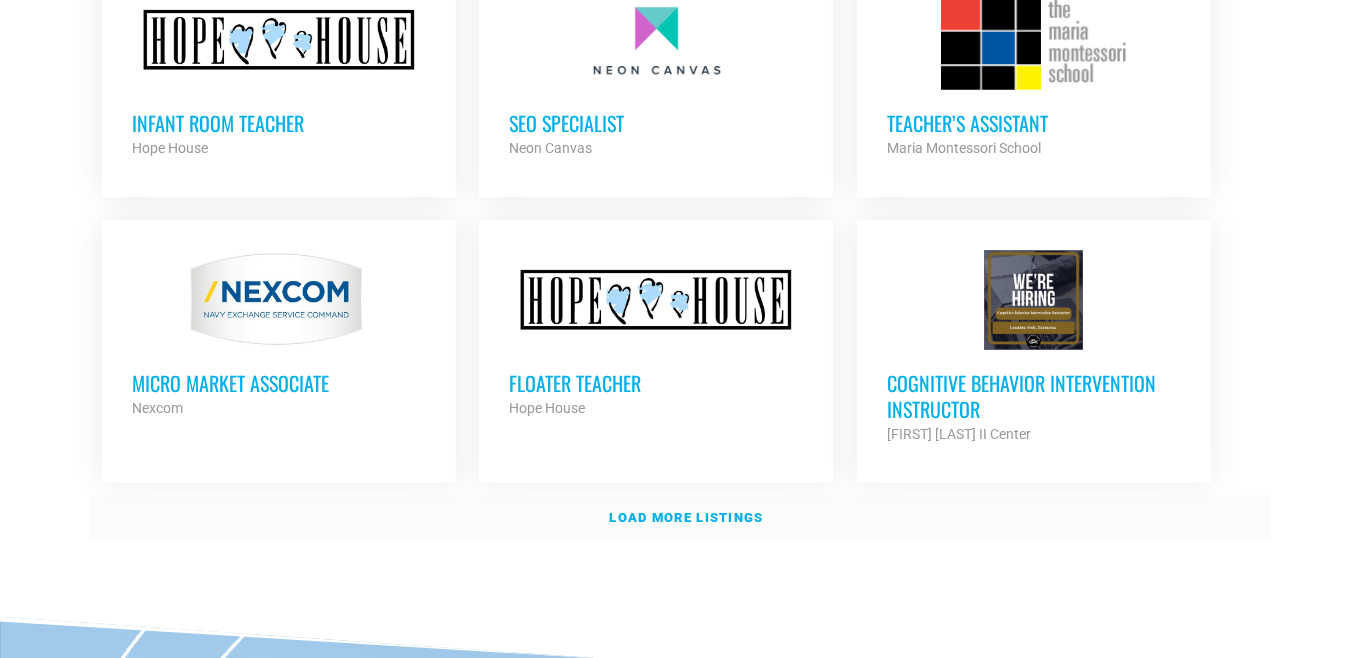 click on "Load more listings" at bounding box center (686, 517) 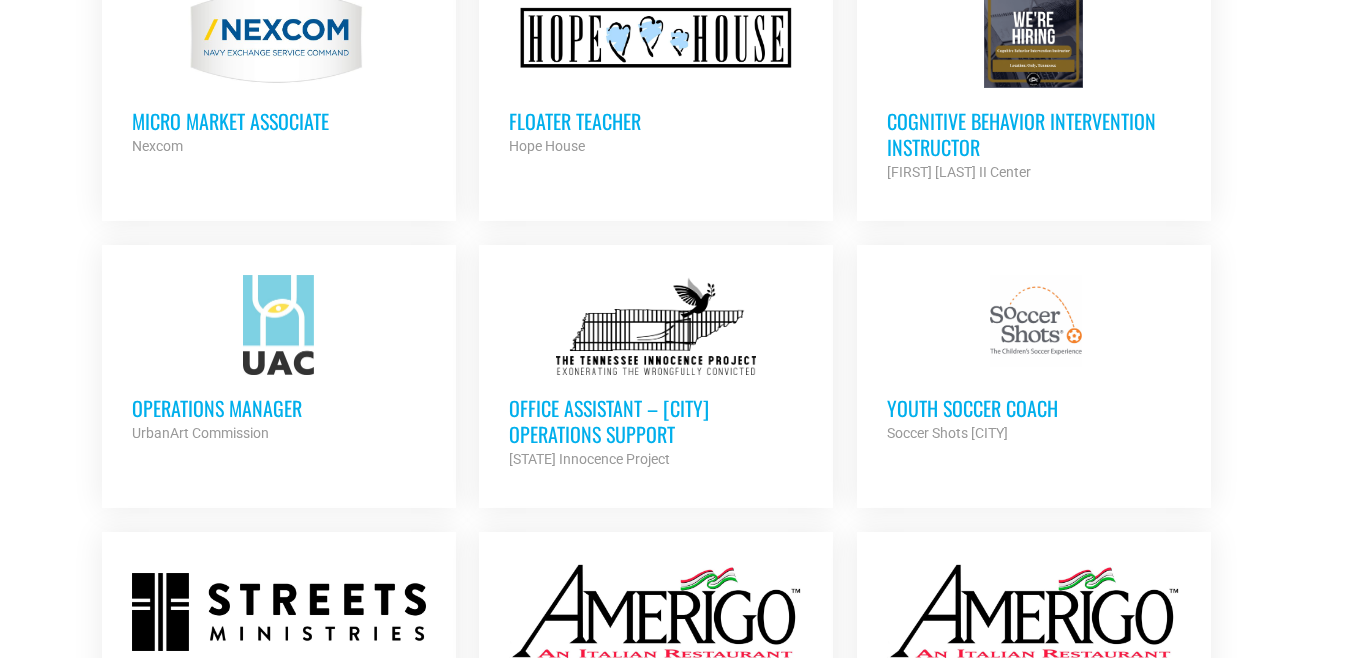 scroll, scrollTop: 6459, scrollLeft: 0, axis: vertical 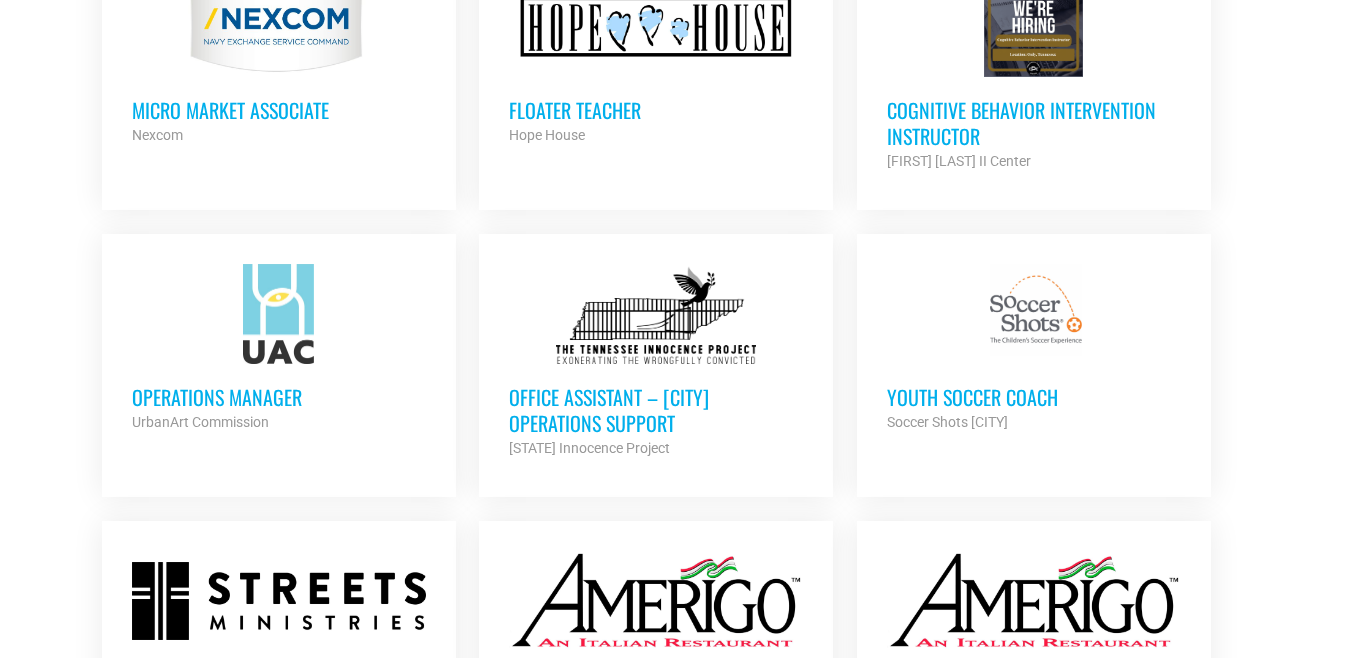 click on "Operations Manager" at bounding box center (279, 397) 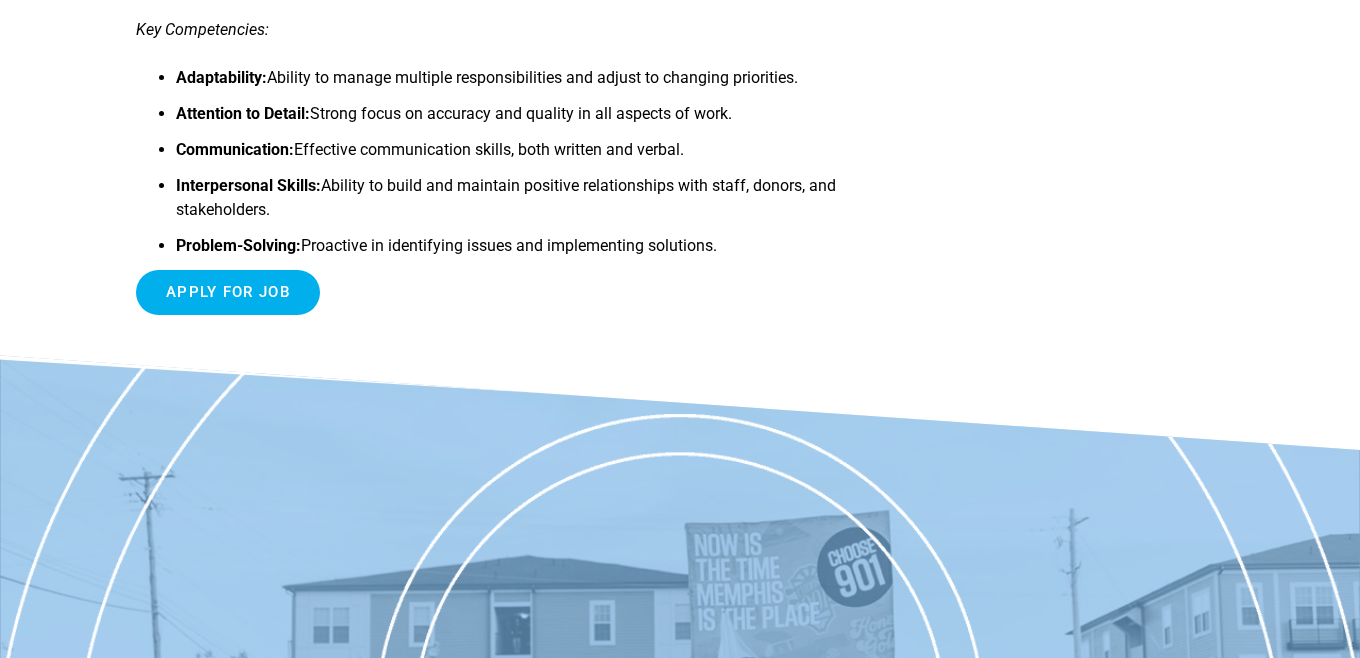 scroll, scrollTop: 1334, scrollLeft: 0, axis: vertical 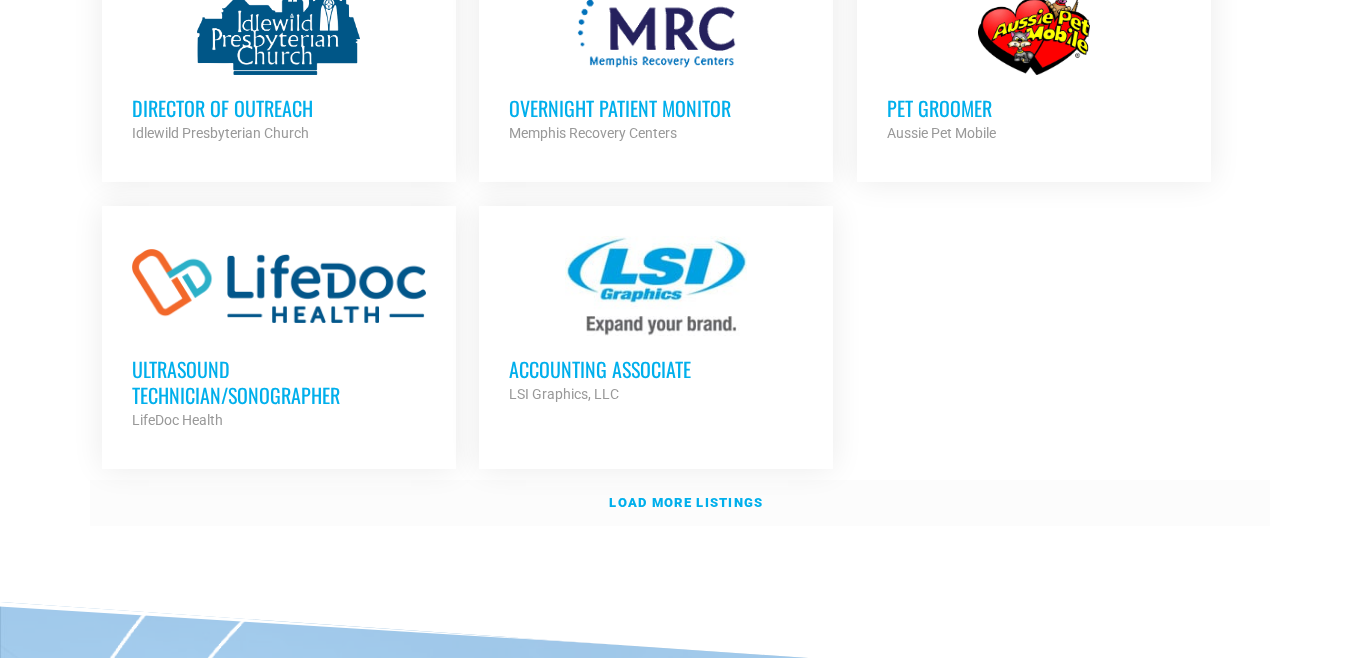 click on "Load more listings" at bounding box center [680, 503] 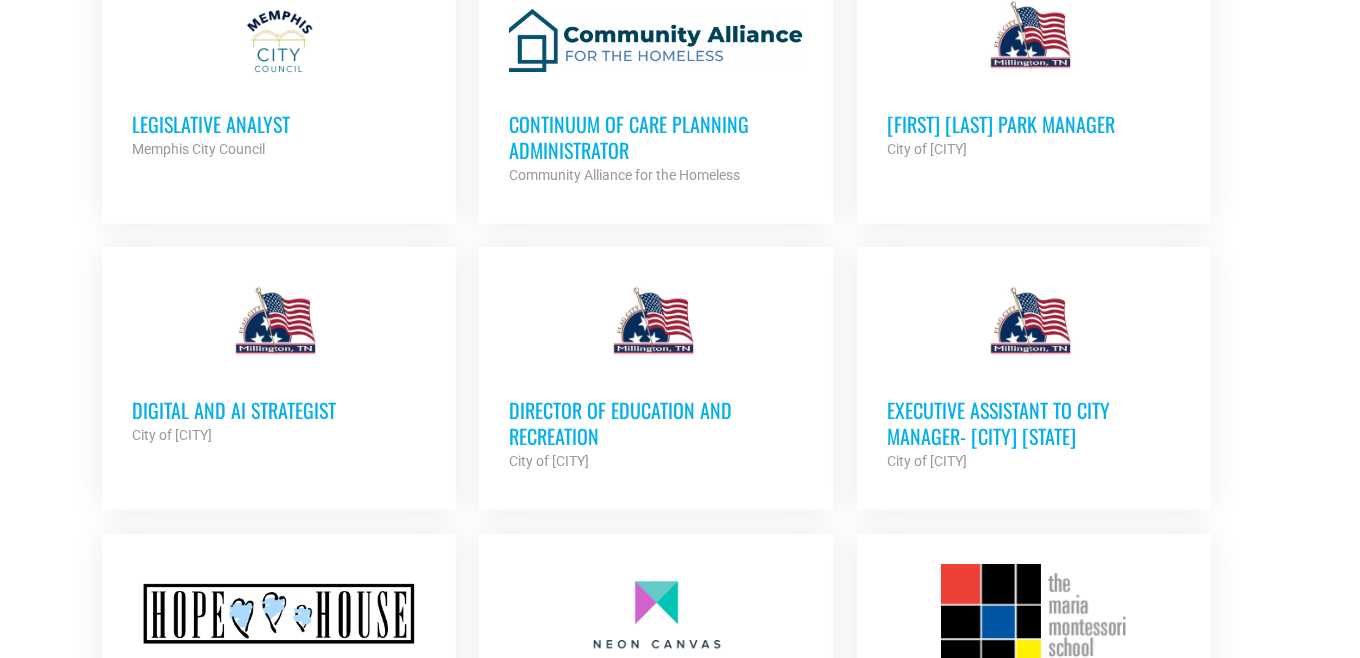 scroll, scrollTop: 5607, scrollLeft: 0, axis: vertical 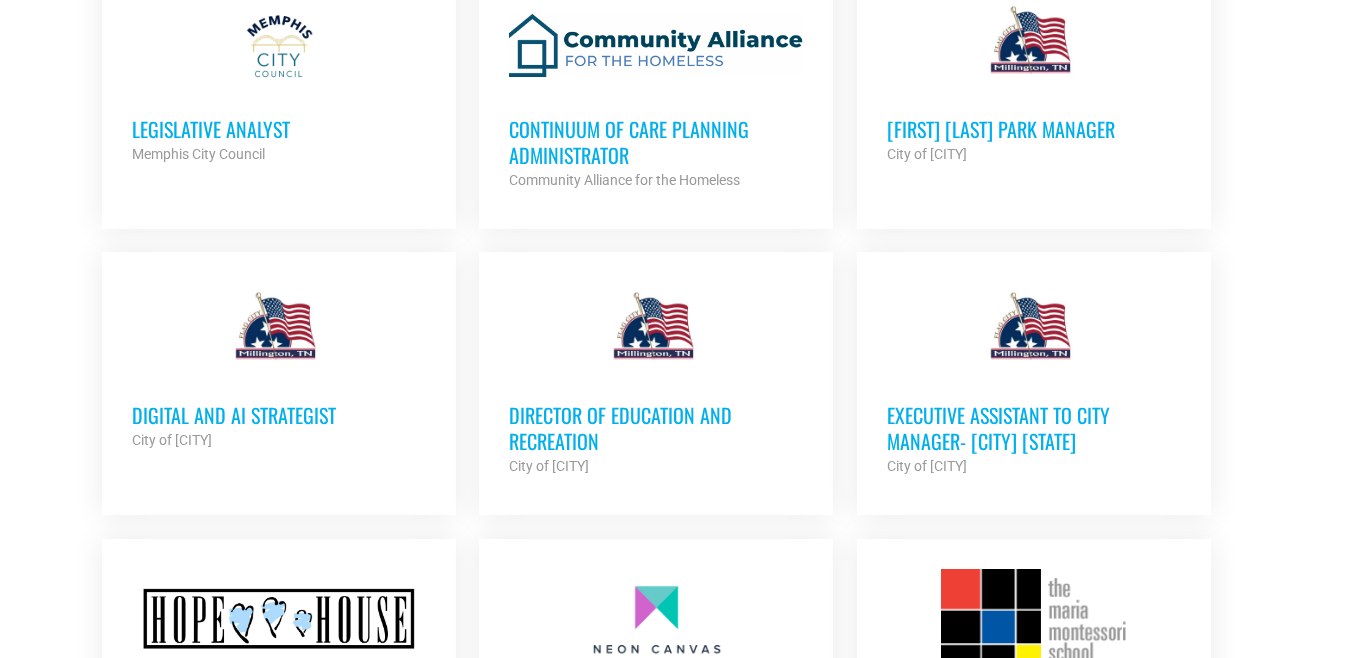 click on "Executive Assistant to City Manager- [CITY] [STATE]" at bounding box center (1034, 428) 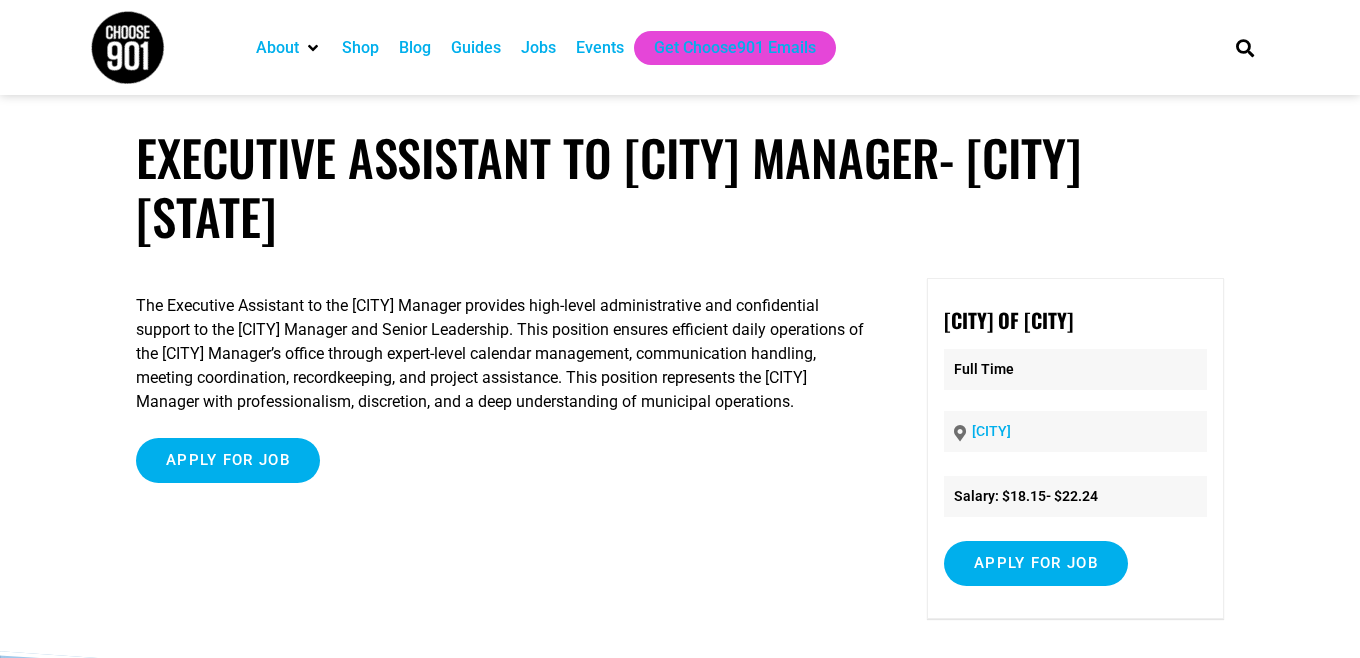 scroll, scrollTop: 1, scrollLeft: 0, axis: vertical 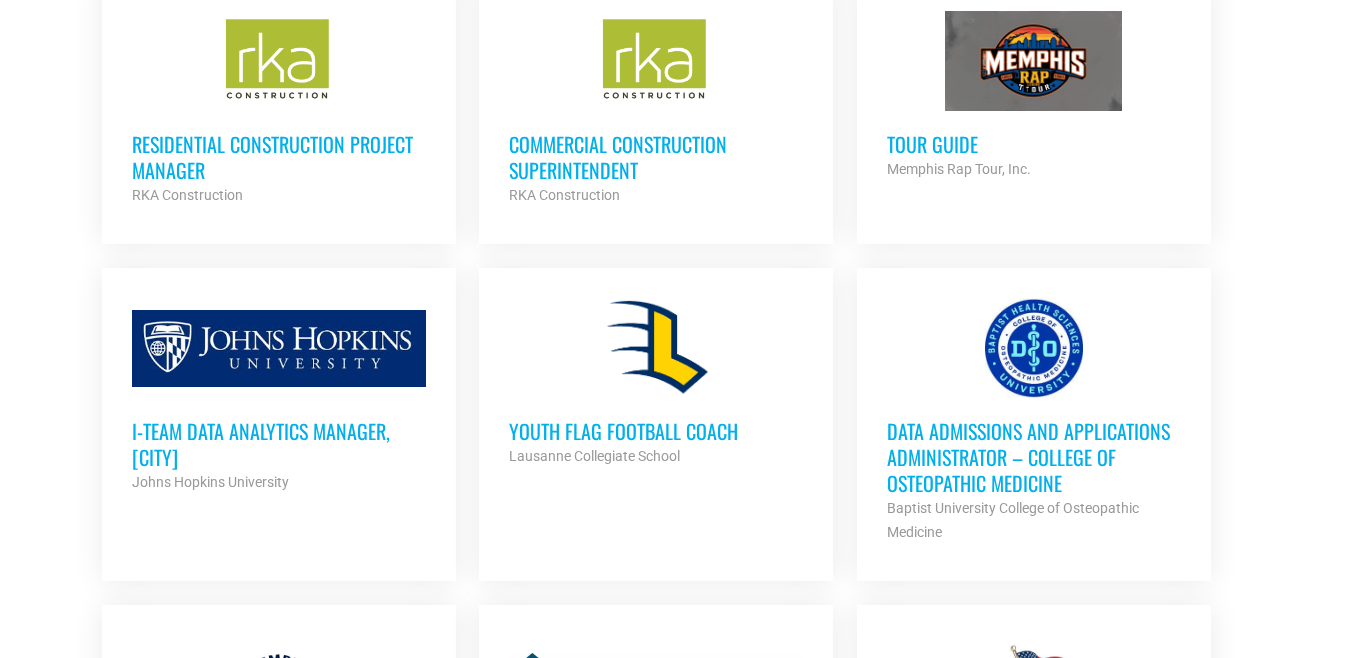 click on "i-team Data Analytics Manager, [CITY]" at bounding box center (279, 444) 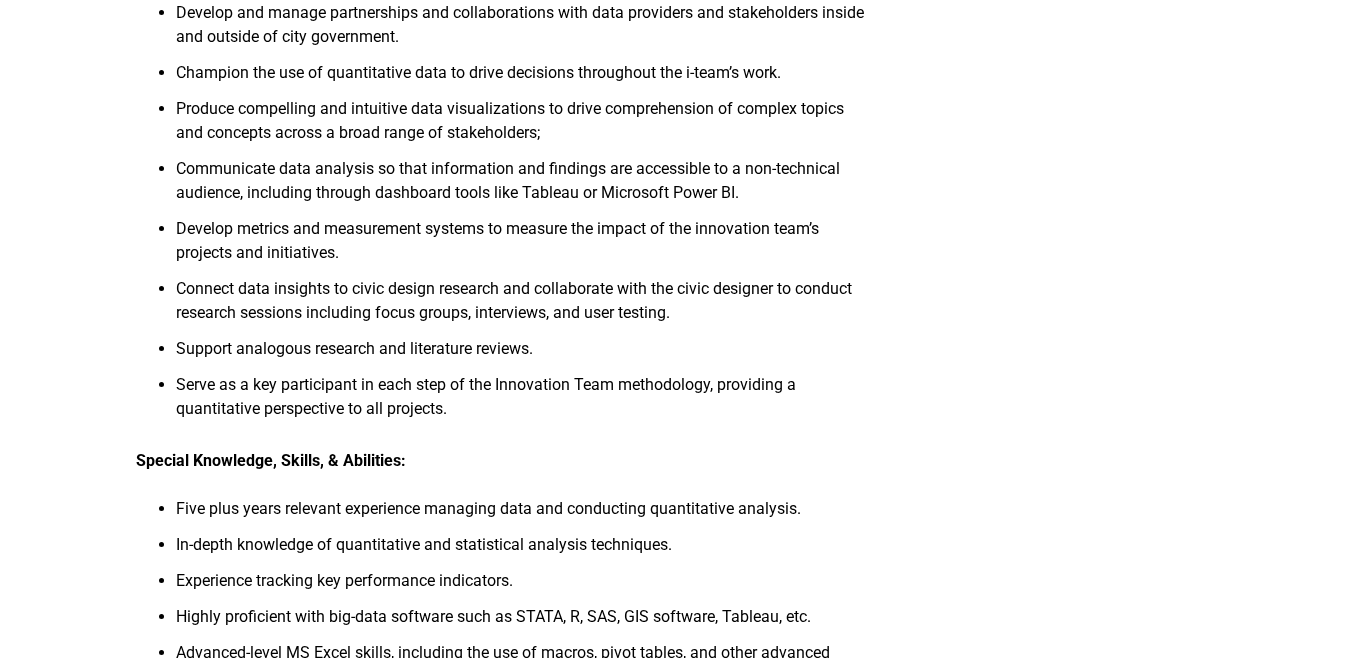 scroll, scrollTop: 1162, scrollLeft: 0, axis: vertical 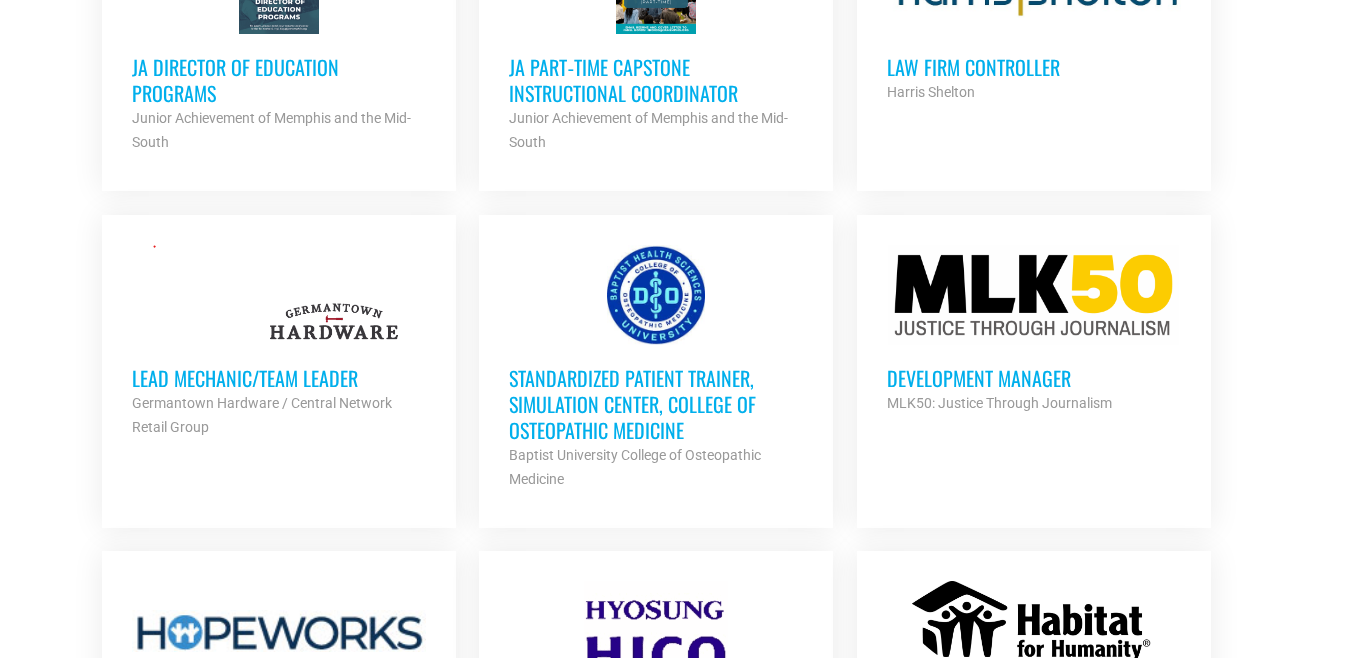 click on "Development Manager" at bounding box center [1034, 378] 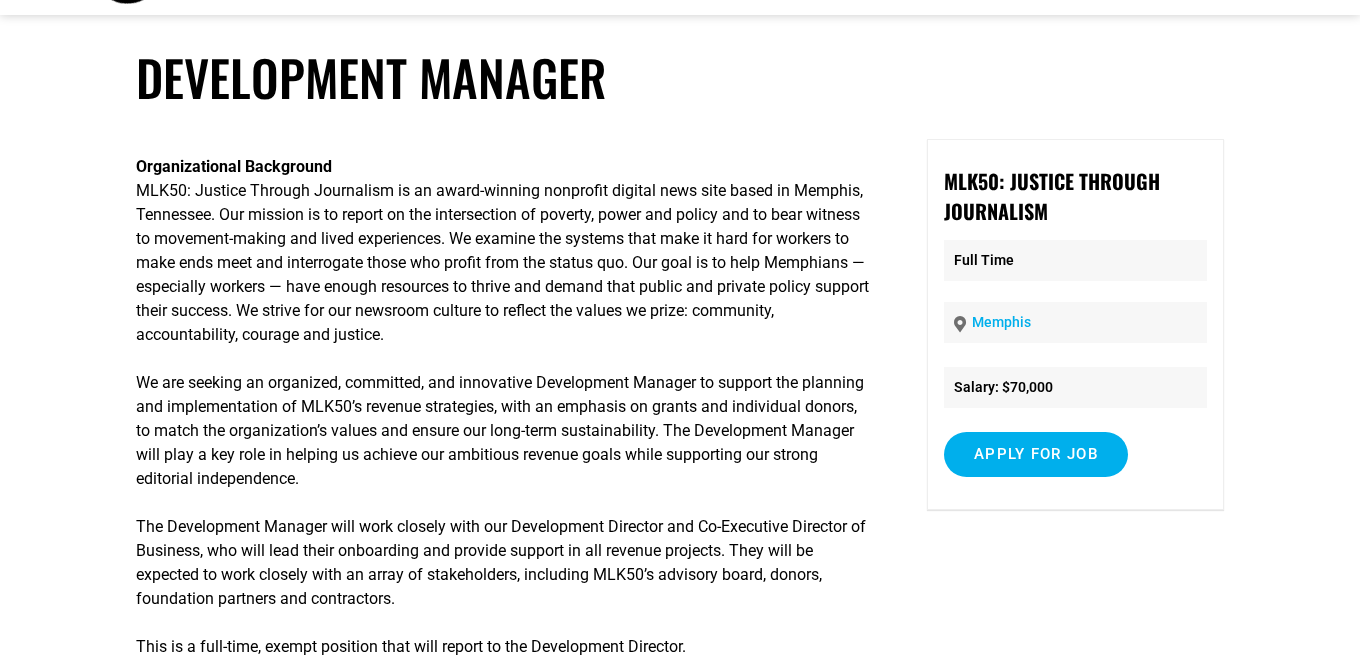 scroll, scrollTop: 76, scrollLeft: 0, axis: vertical 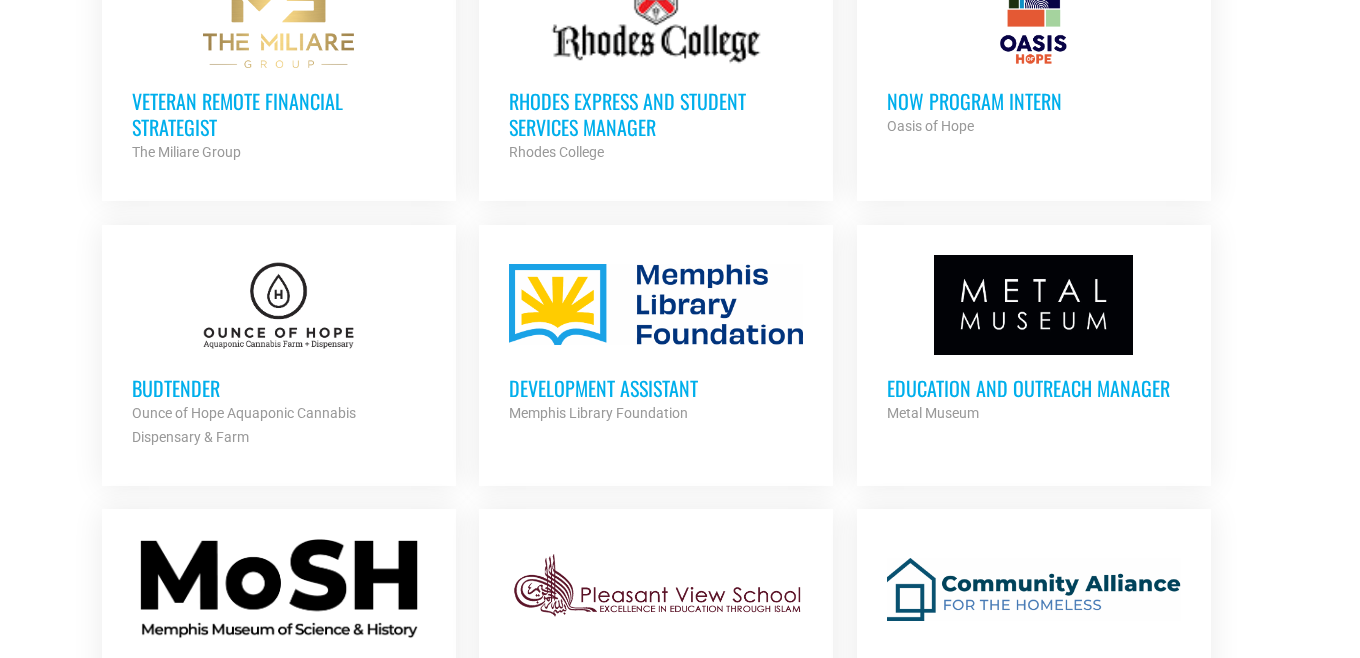 click on "Development Assistant" at bounding box center (656, 388) 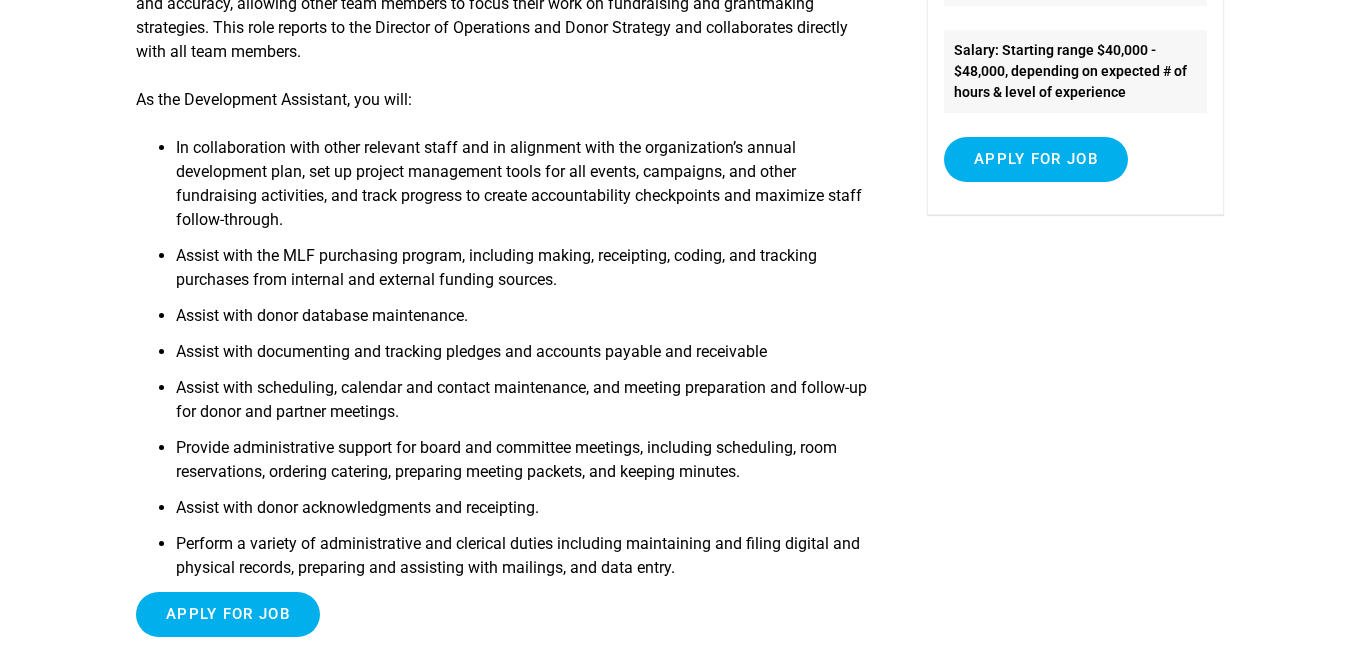 scroll, scrollTop: 391, scrollLeft: 0, axis: vertical 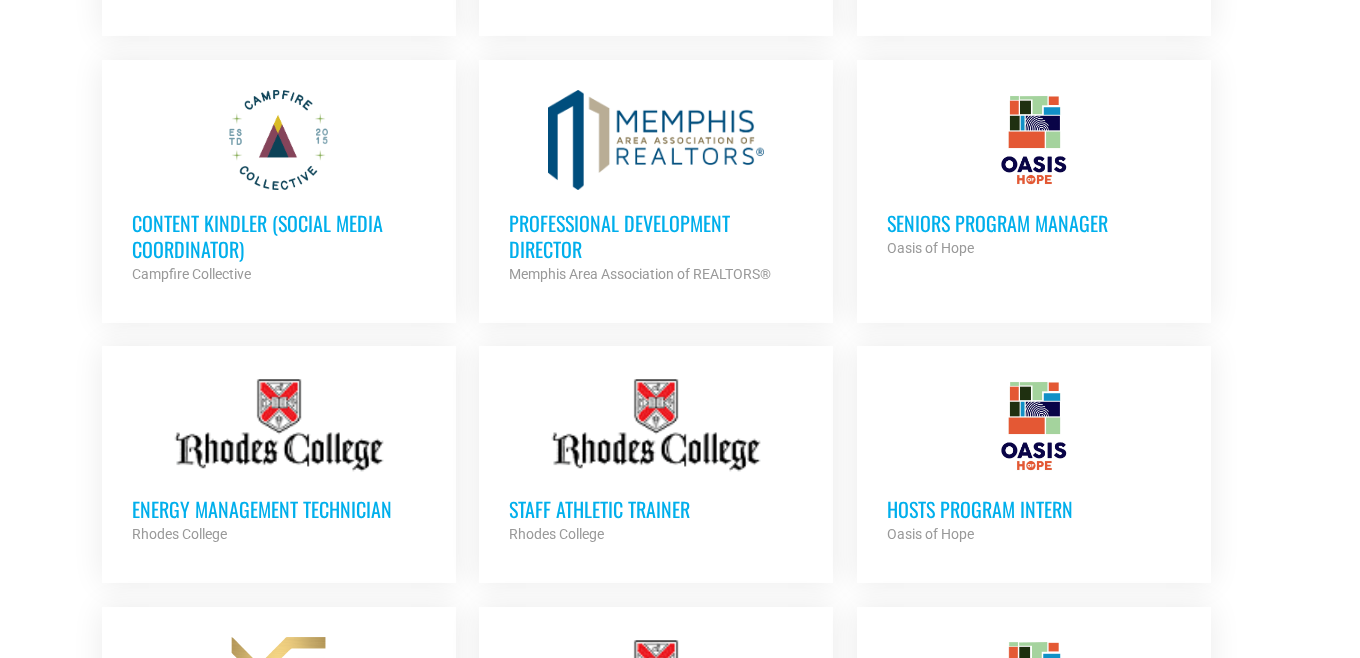 click on "Seniors Program Manager" at bounding box center (1034, 223) 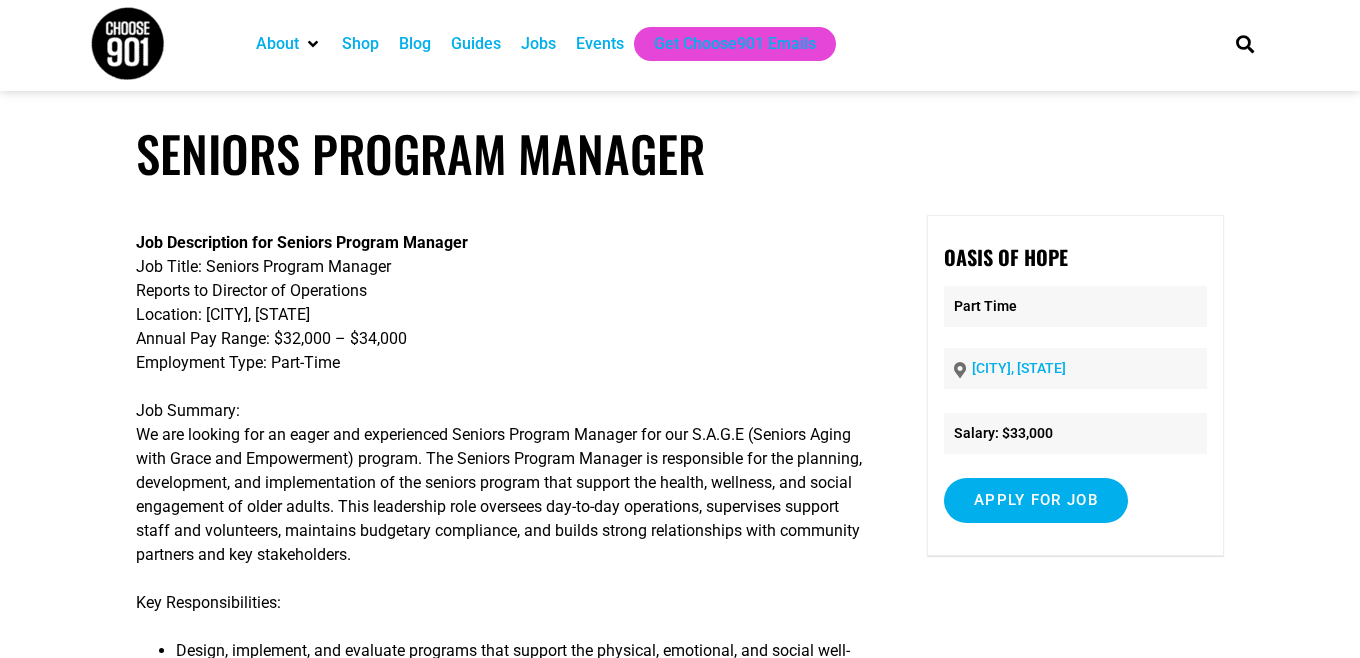 scroll, scrollTop: 0, scrollLeft: 0, axis: both 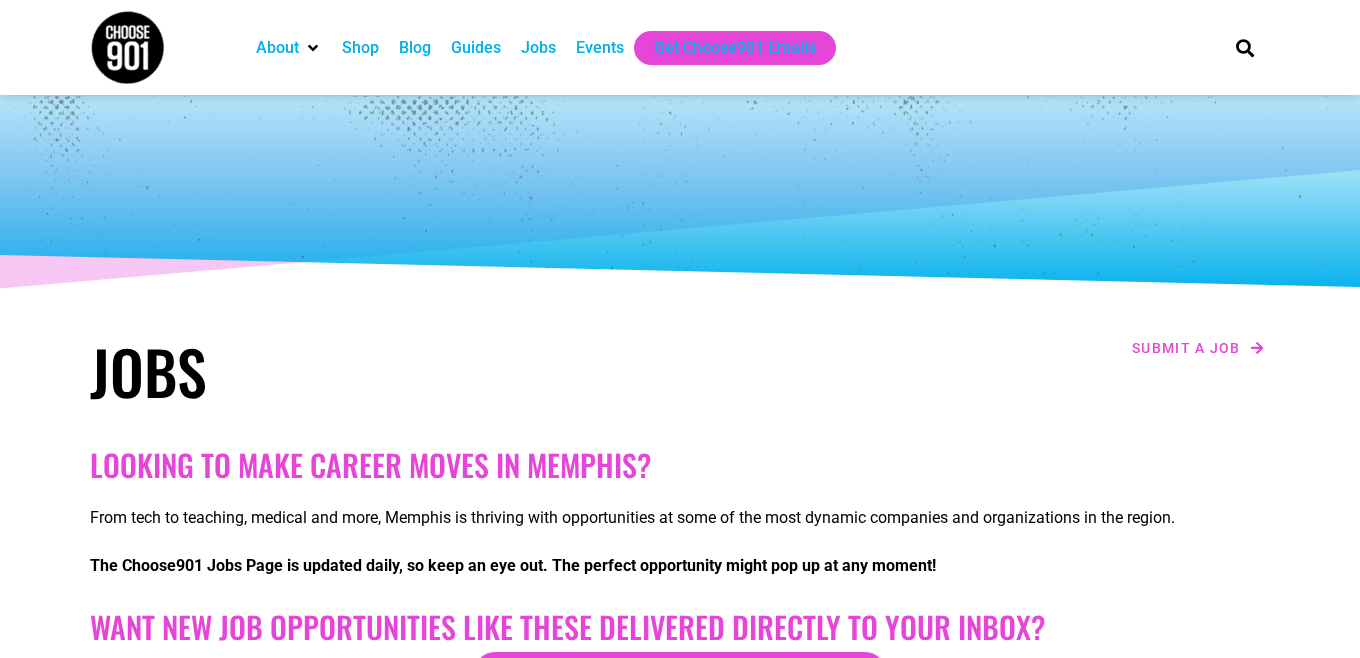 click on "Jobs" at bounding box center [538, 48] 